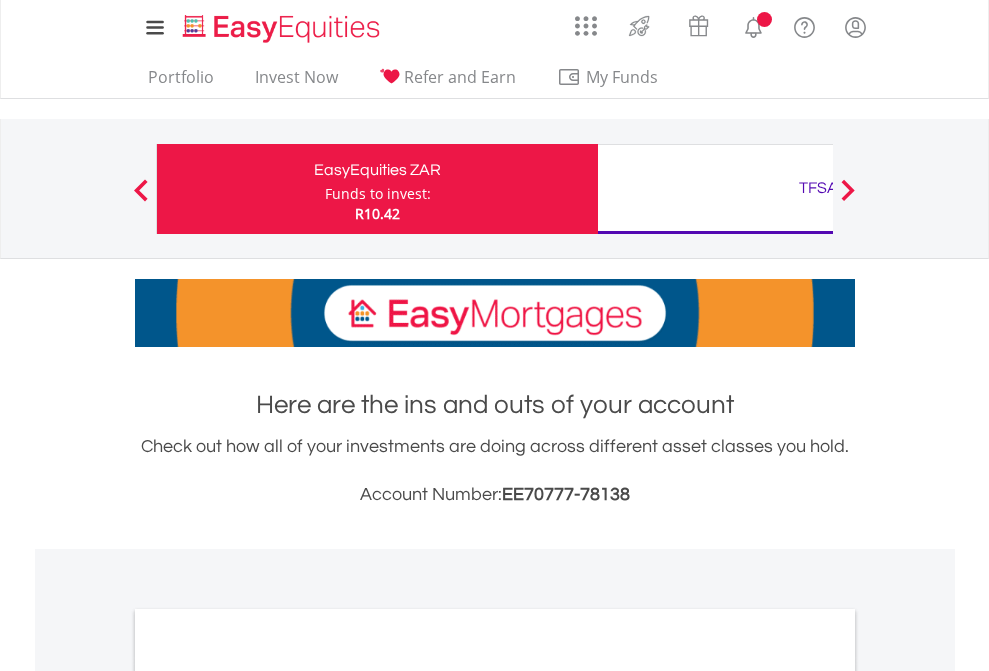 scroll, scrollTop: 0, scrollLeft: 0, axis: both 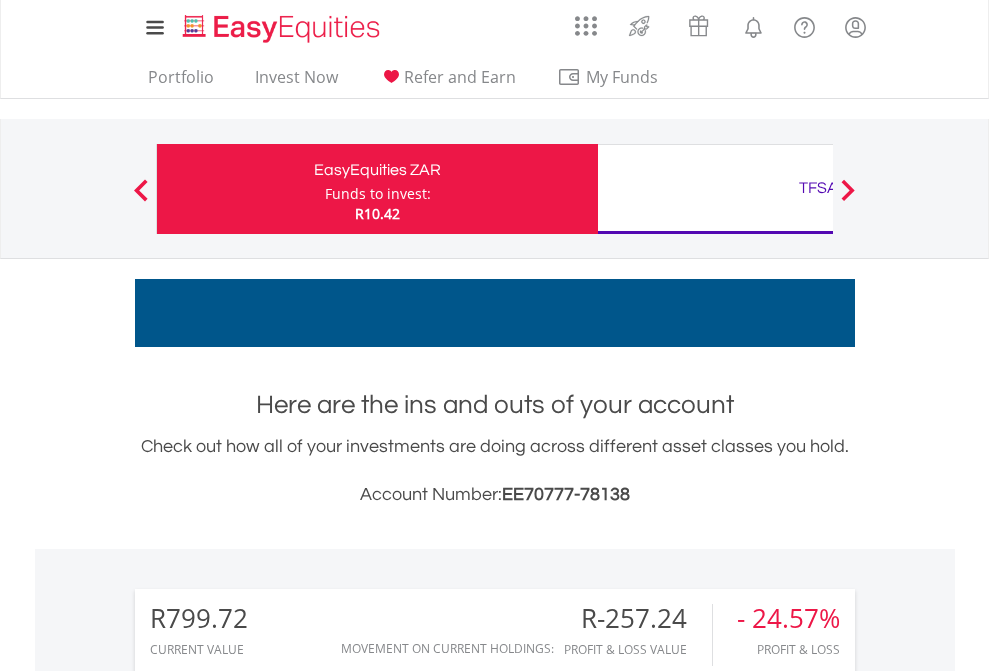 click on "Funds to invest:" at bounding box center (378, 194) 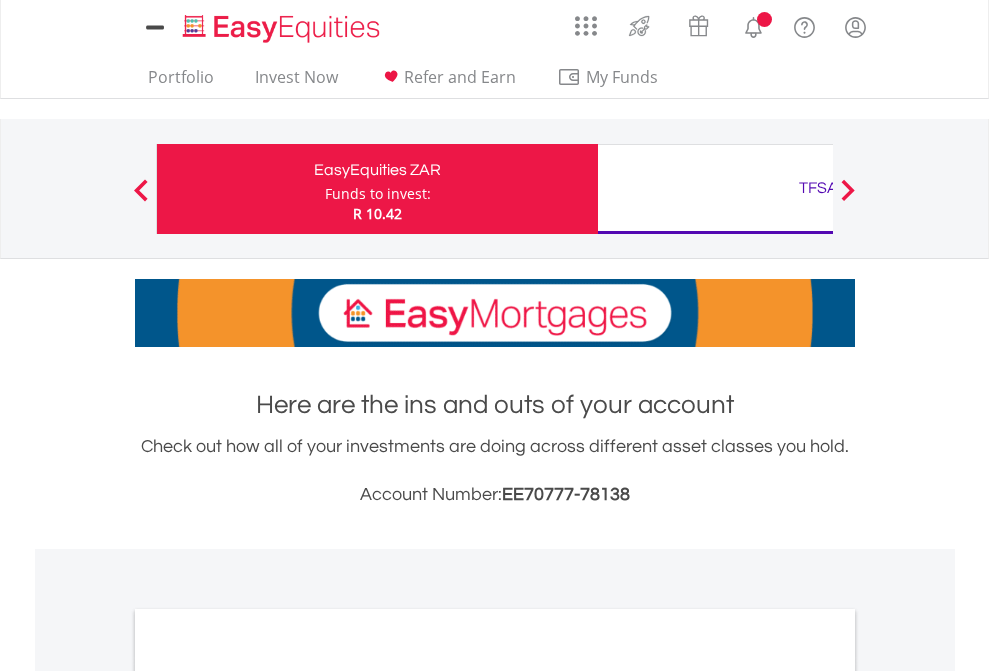 scroll, scrollTop: 0, scrollLeft: 0, axis: both 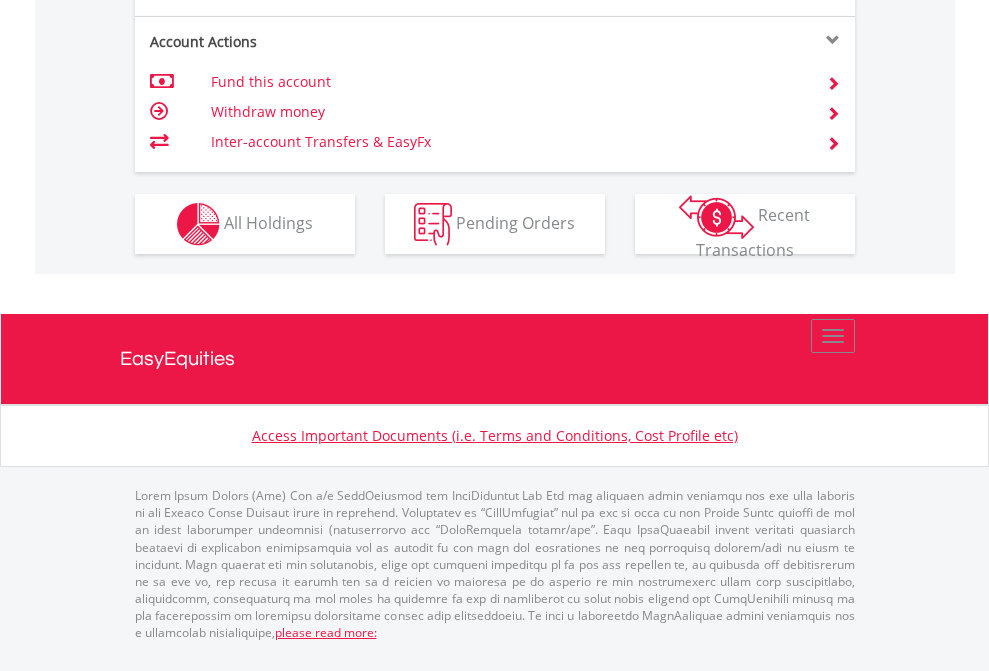 click on "Investment types" at bounding box center (706, -337) 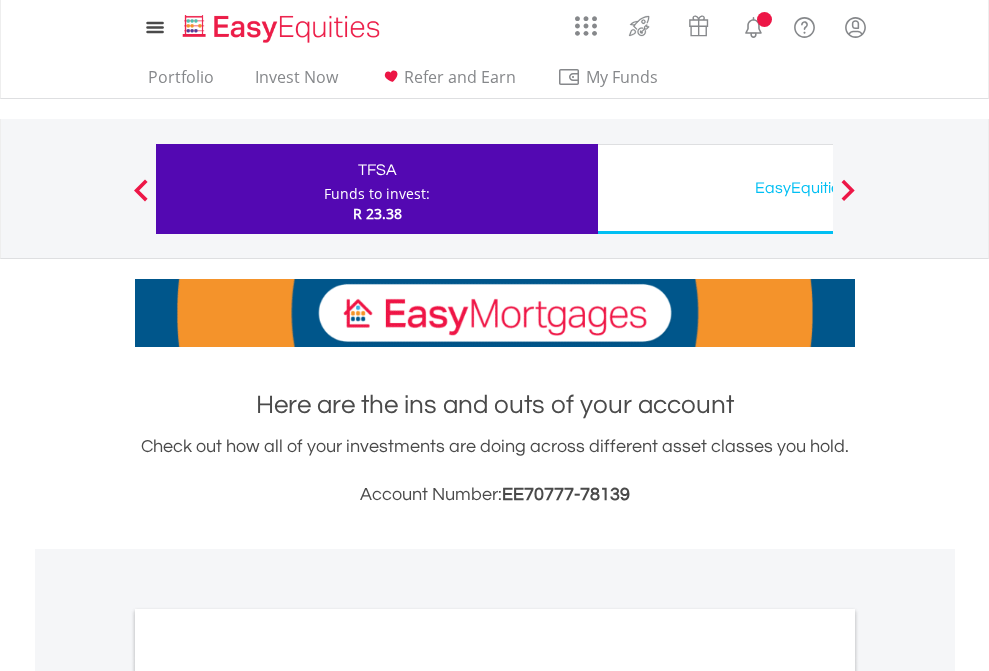 scroll, scrollTop: 0, scrollLeft: 0, axis: both 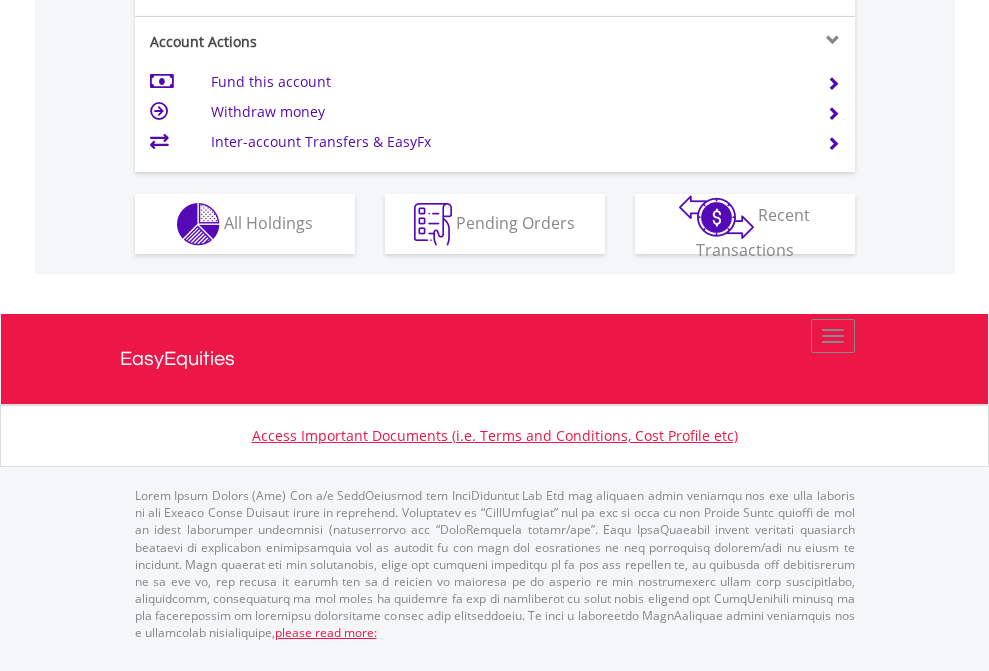 click on "Investment types" at bounding box center (706, -337) 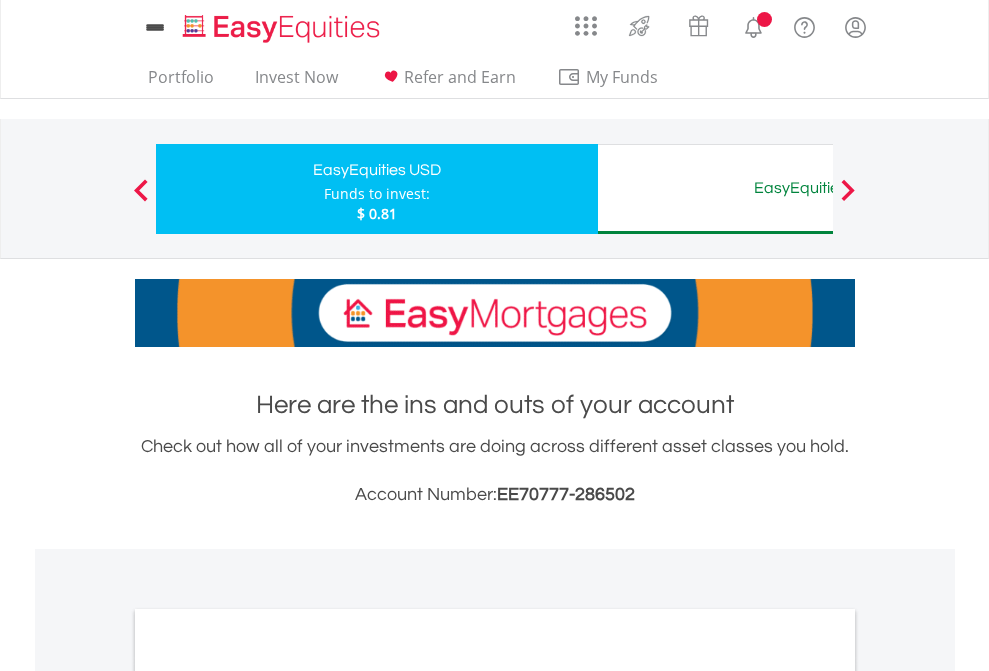 scroll, scrollTop: 0, scrollLeft: 0, axis: both 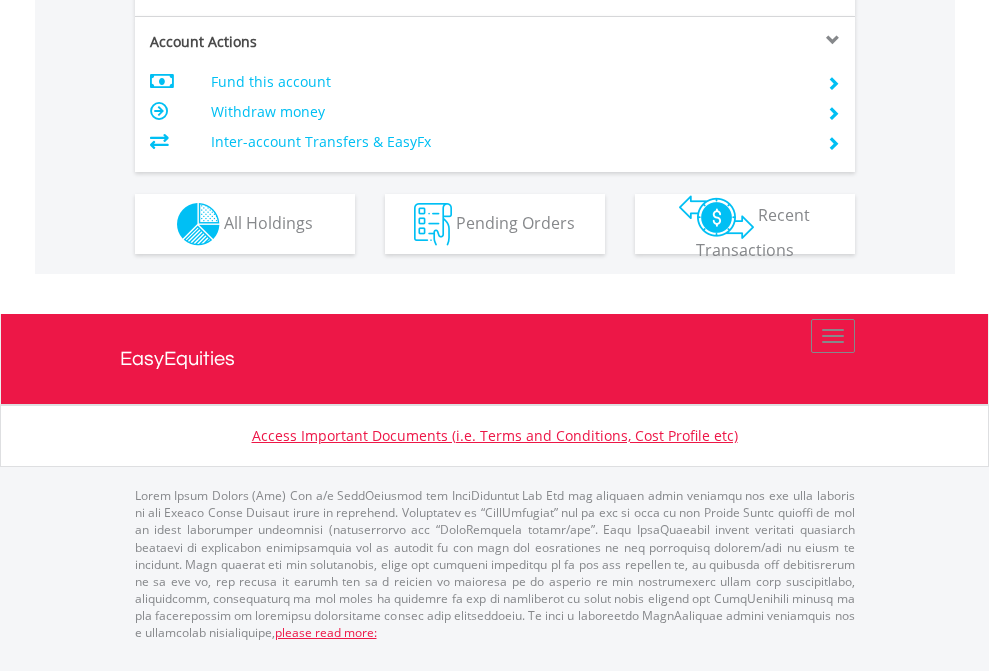 click on "Investment types" at bounding box center (706, -337) 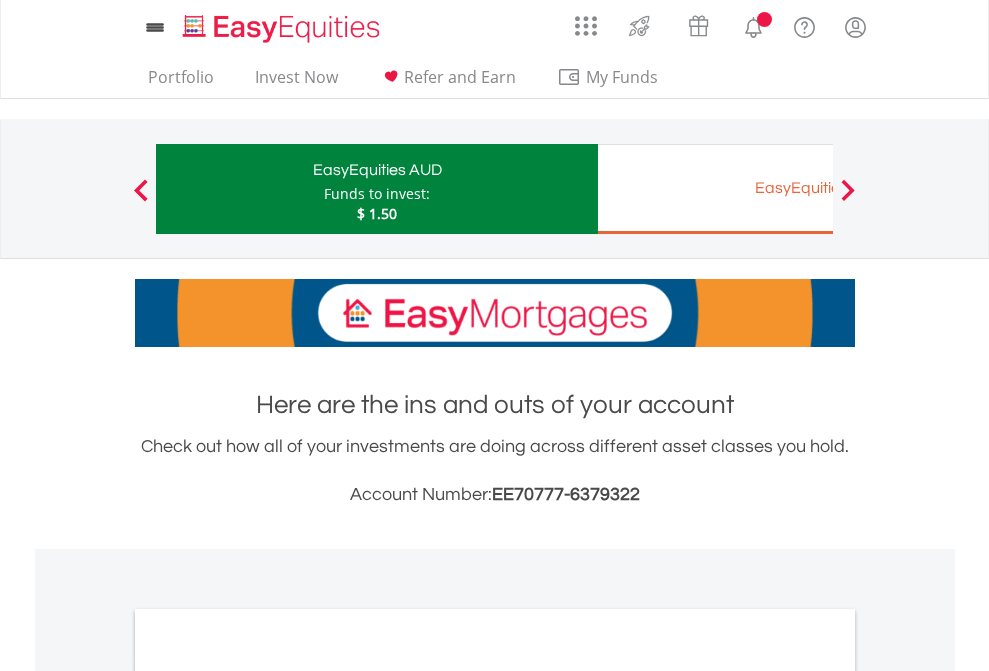 scroll, scrollTop: 0, scrollLeft: 0, axis: both 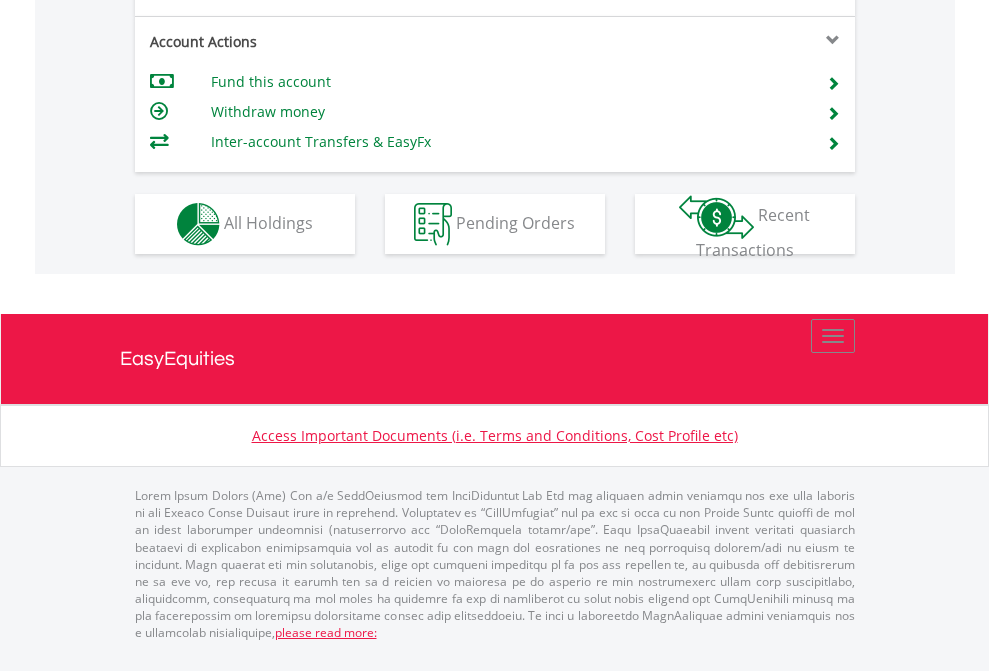 click on "Investment types" at bounding box center (706, -337) 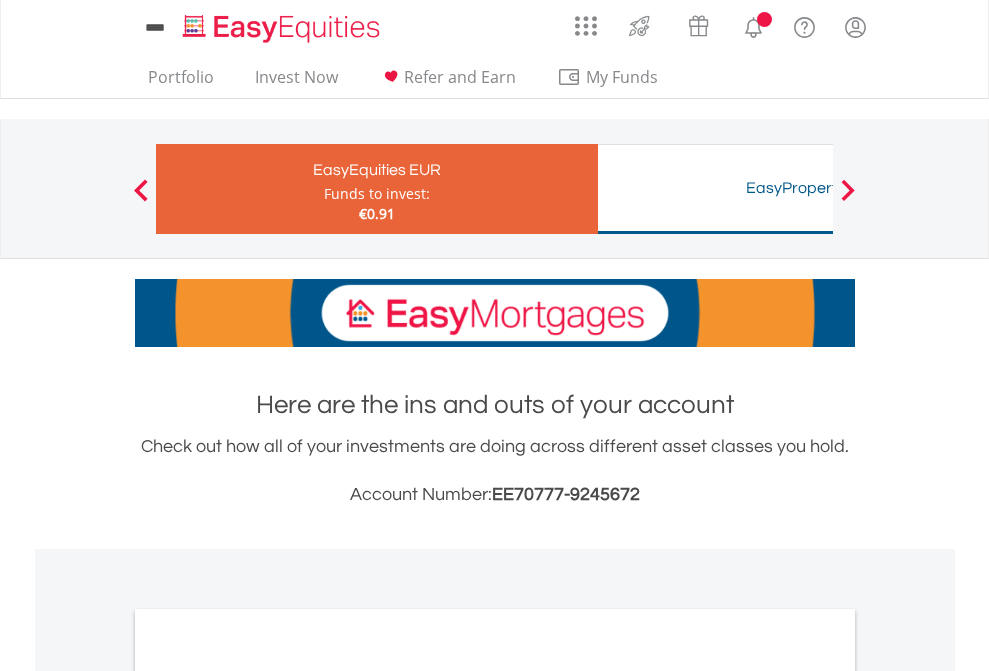 scroll, scrollTop: 0, scrollLeft: 0, axis: both 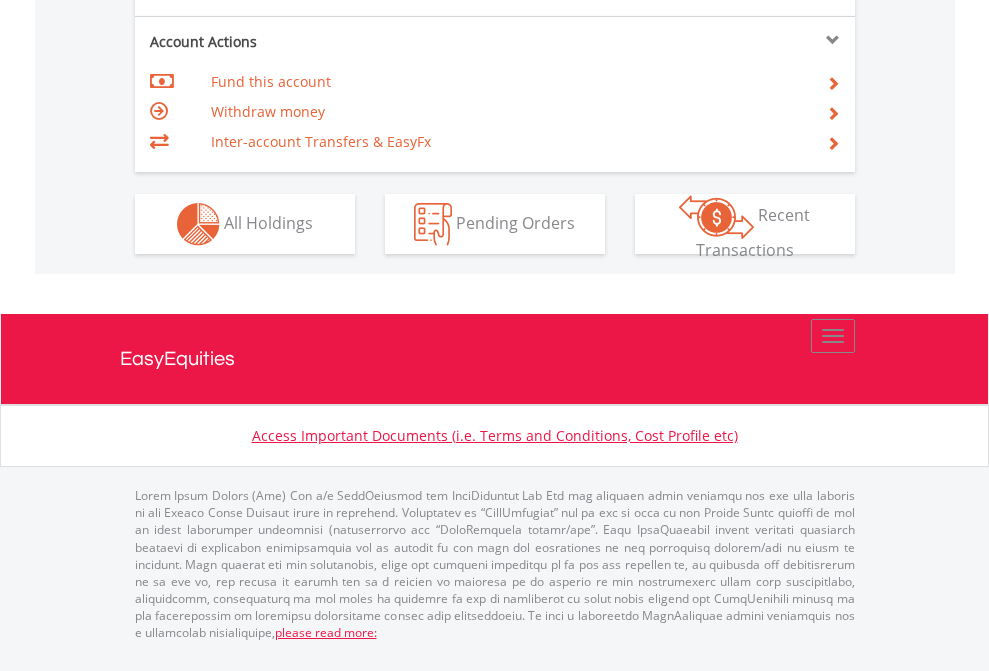 click on "Investment types" at bounding box center (706, -337) 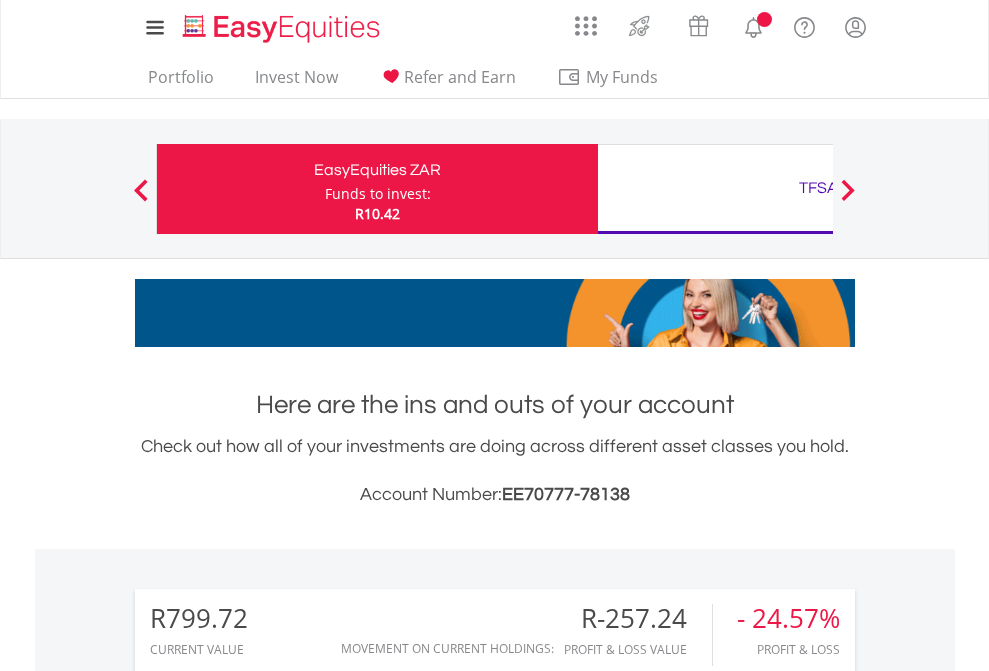 scroll, scrollTop: 0, scrollLeft: 0, axis: both 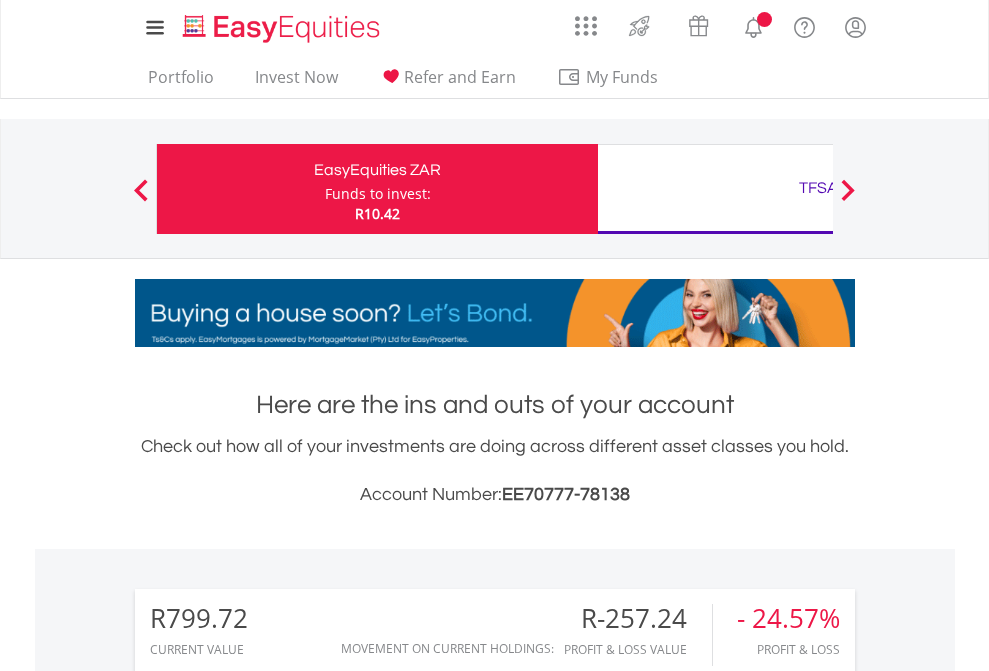 click on "All Holdings" at bounding box center [268, 1506] 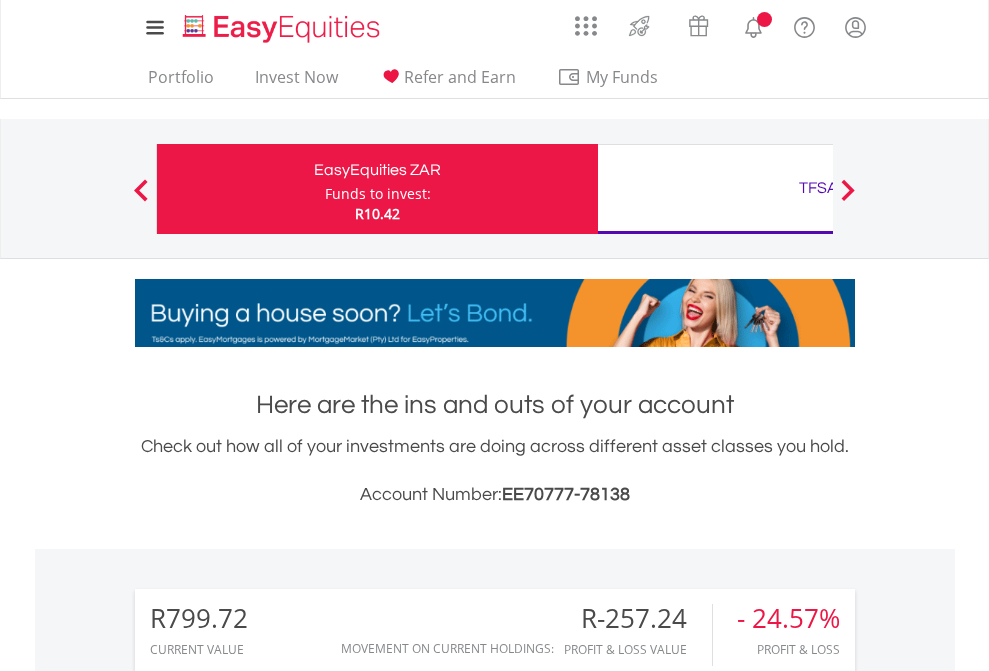 scroll, scrollTop: 999808, scrollLeft: 999687, axis: both 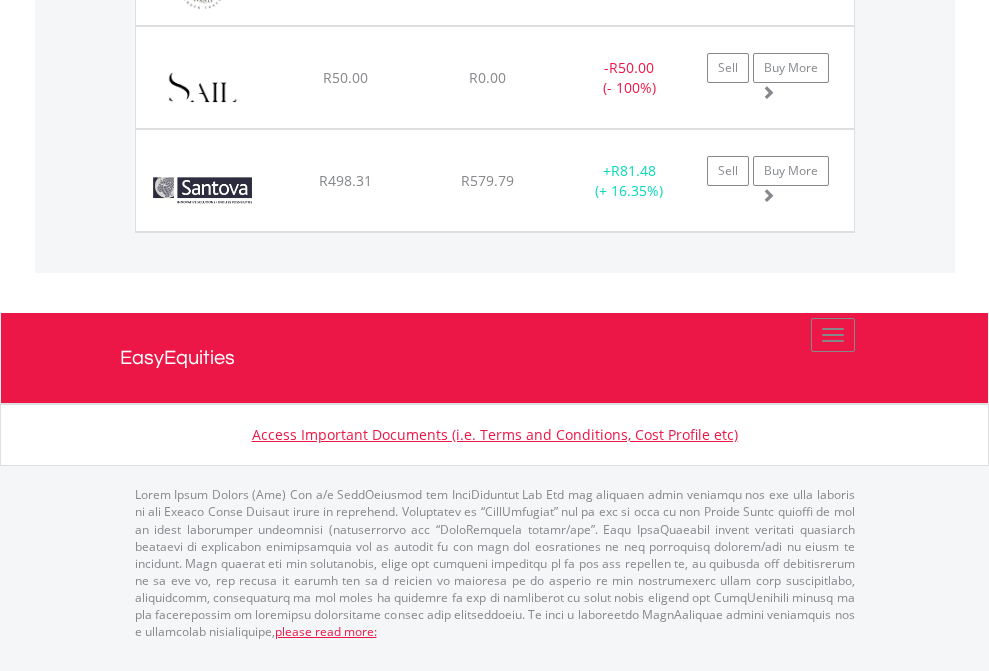 click on "TFSA" at bounding box center (818, -1585) 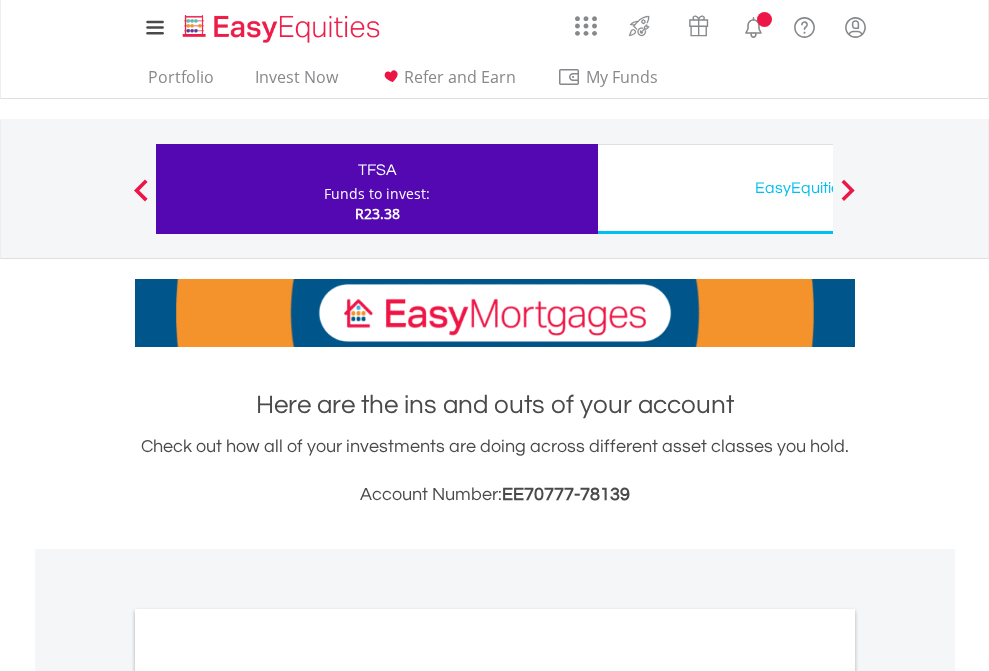 scroll, scrollTop: 0, scrollLeft: 0, axis: both 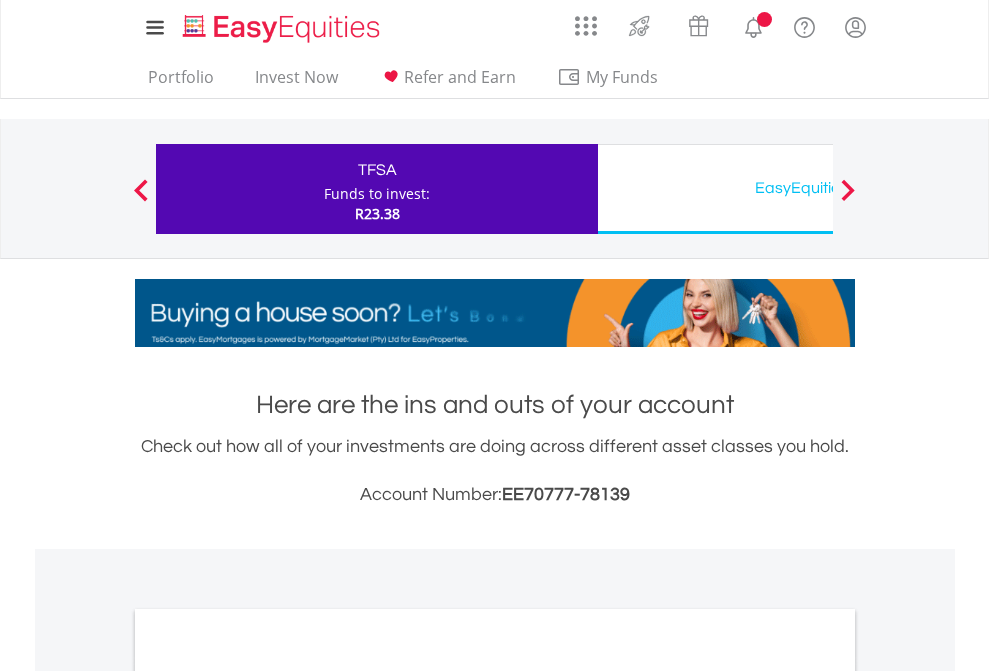 click on "All Holdings" at bounding box center [268, 1096] 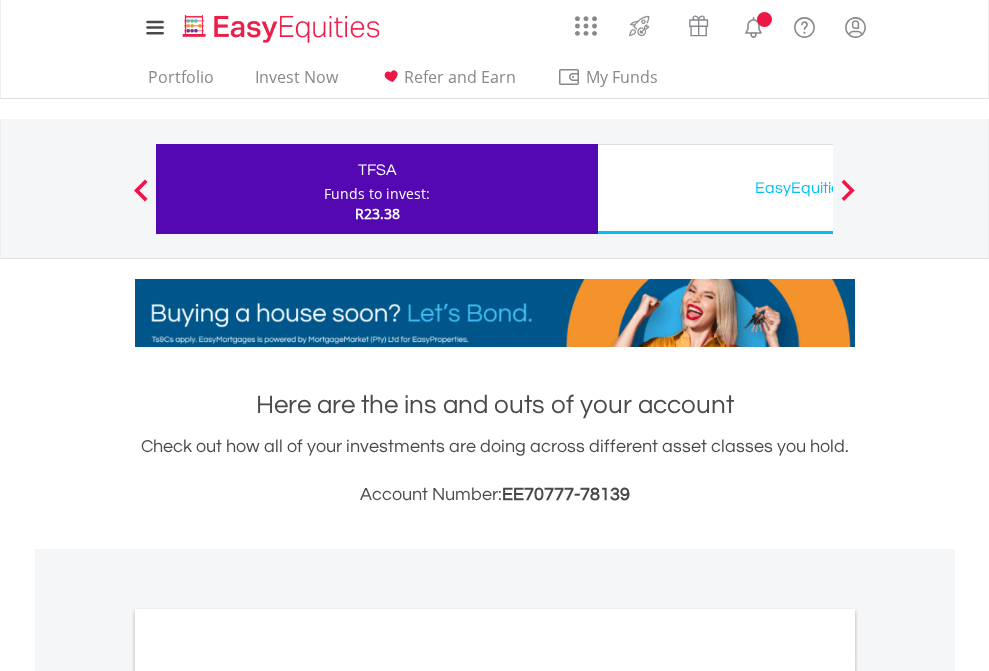 scroll, scrollTop: 1202, scrollLeft: 0, axis: vertical 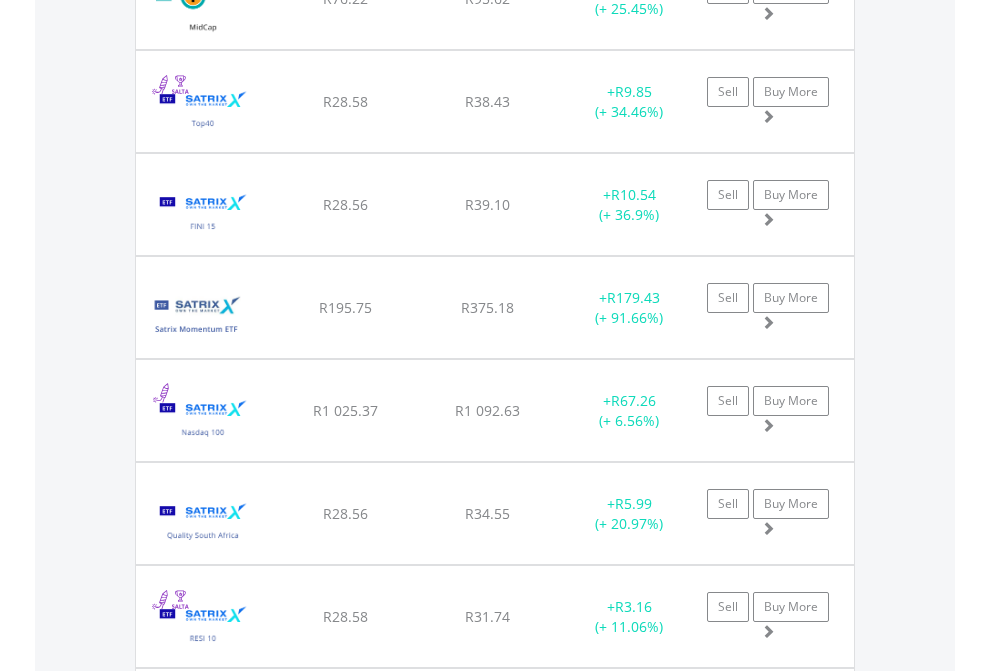 click on "EasyEquities USD" at bounding box center [818, -2076] 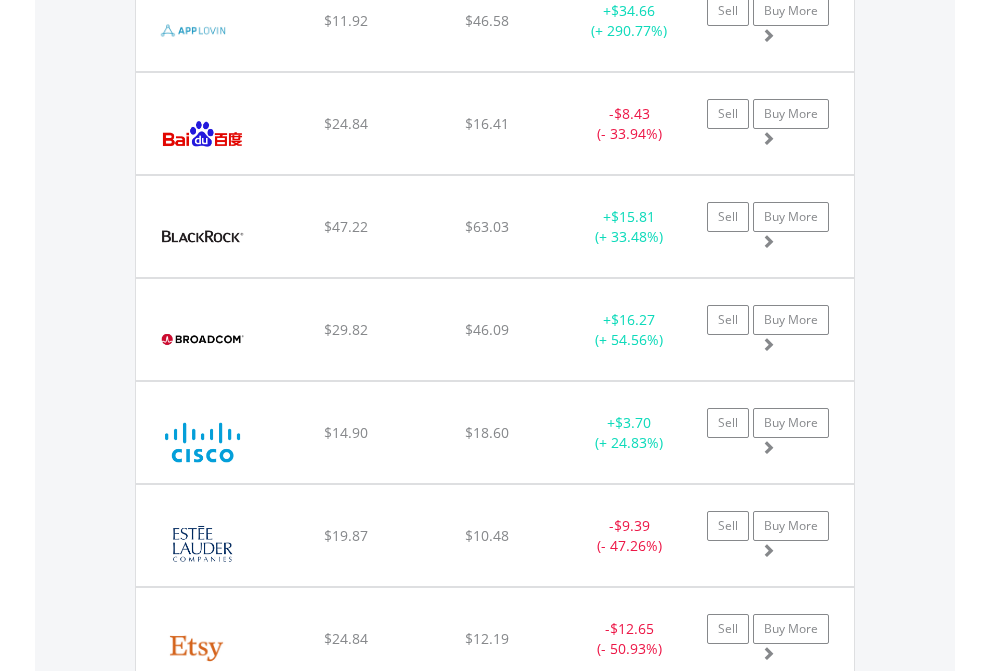 scroll, scrollTop: 2265, scrollLeft: 0, axis: vertical 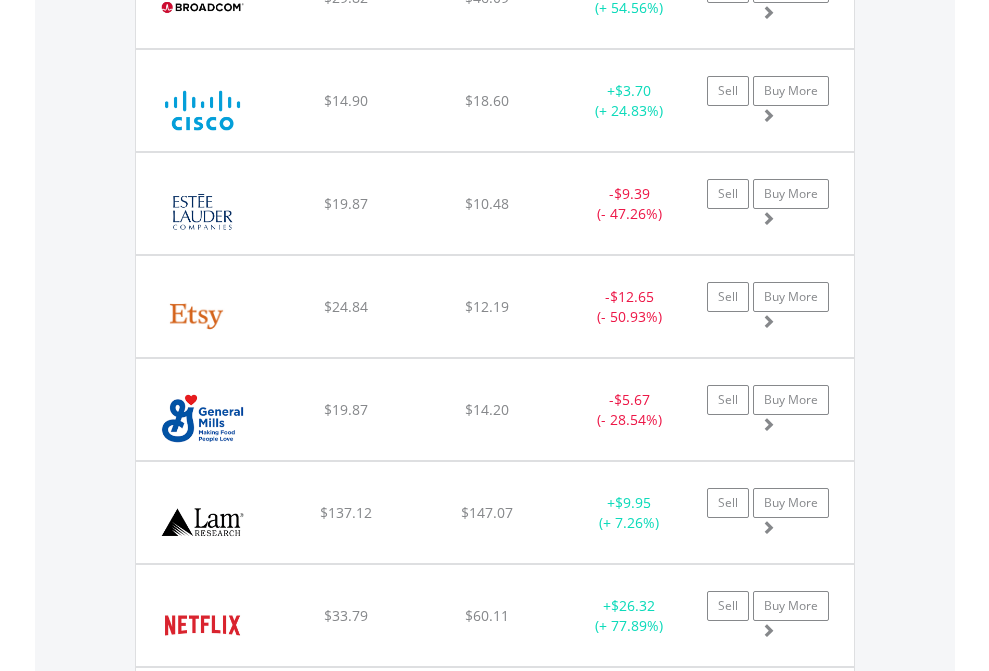 click on "EasyEquities AUD" at bounding box center [818, -2077] 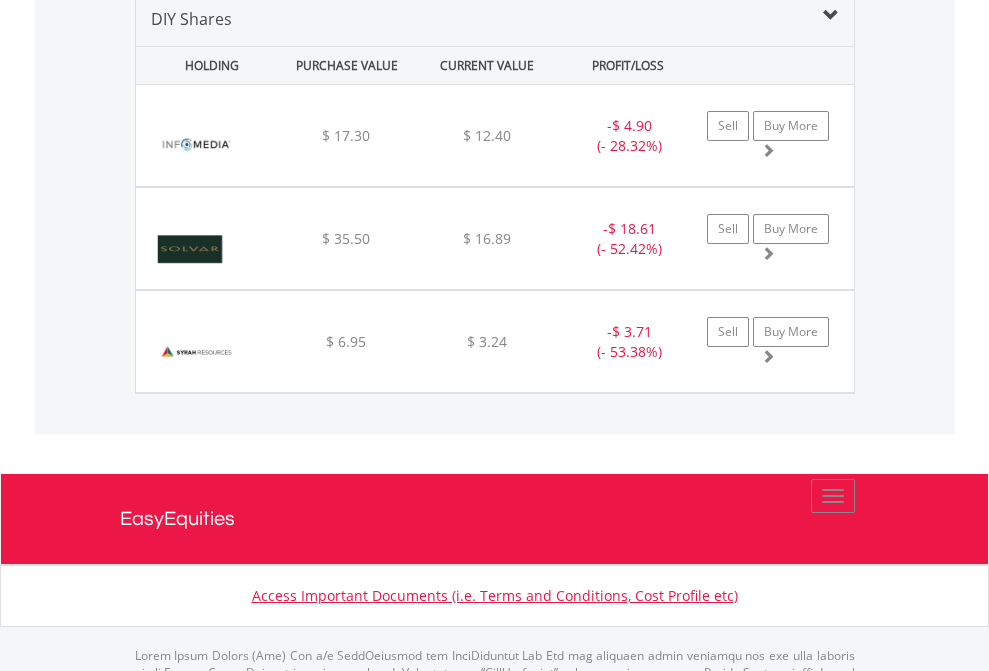 scroll, scrollTop: 1933, scrollLeft: 0, axis: vertical 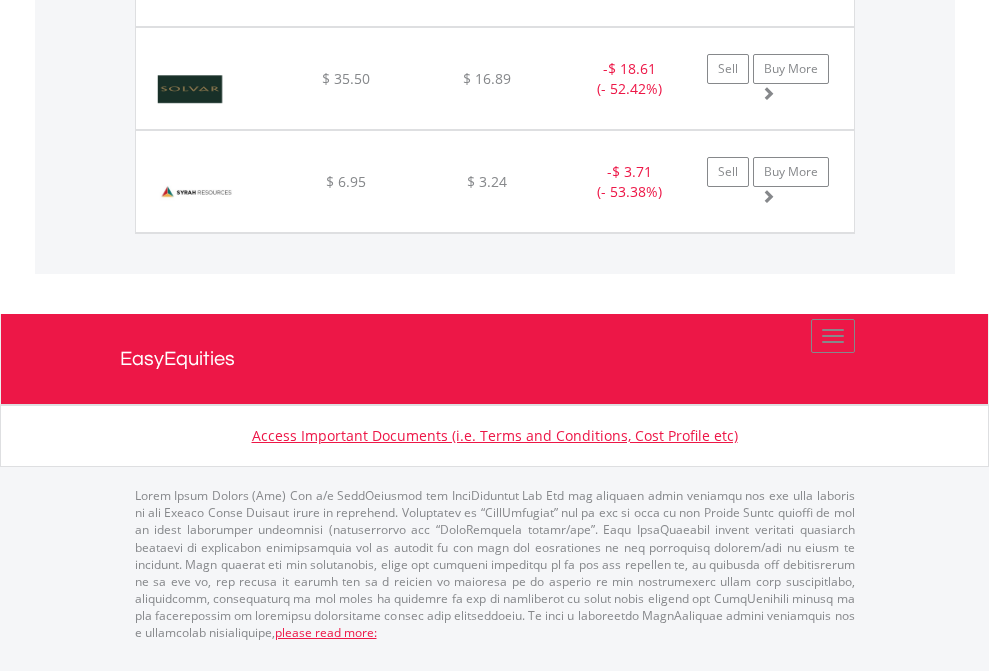 click on "EasyEquities EUR" at bounding box center [818, -1174] 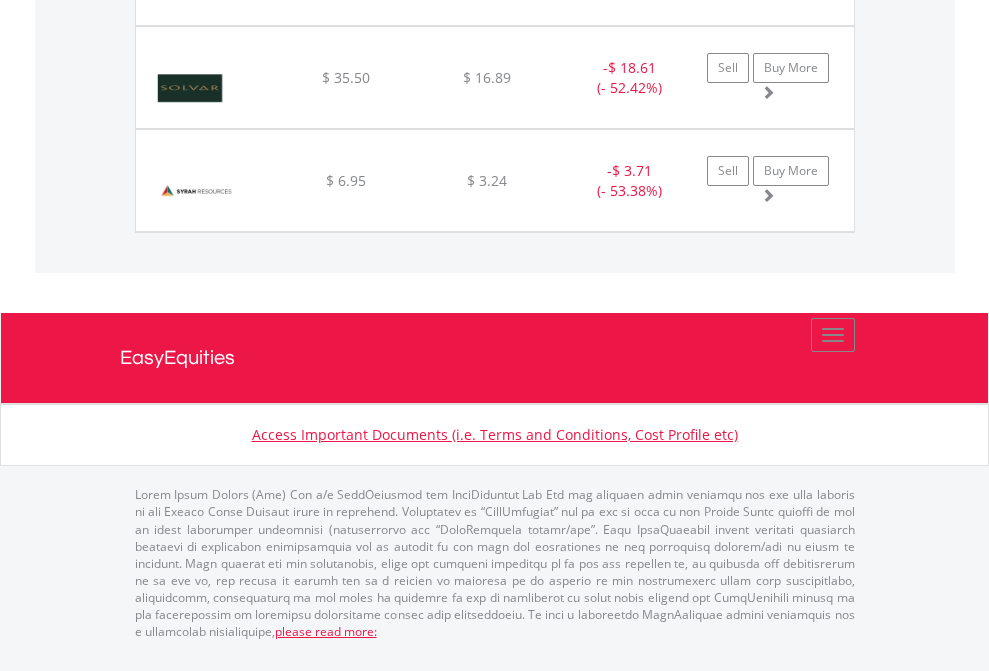 scroll, scrollTop: 144, scrollLeft: 0, axis: vertical 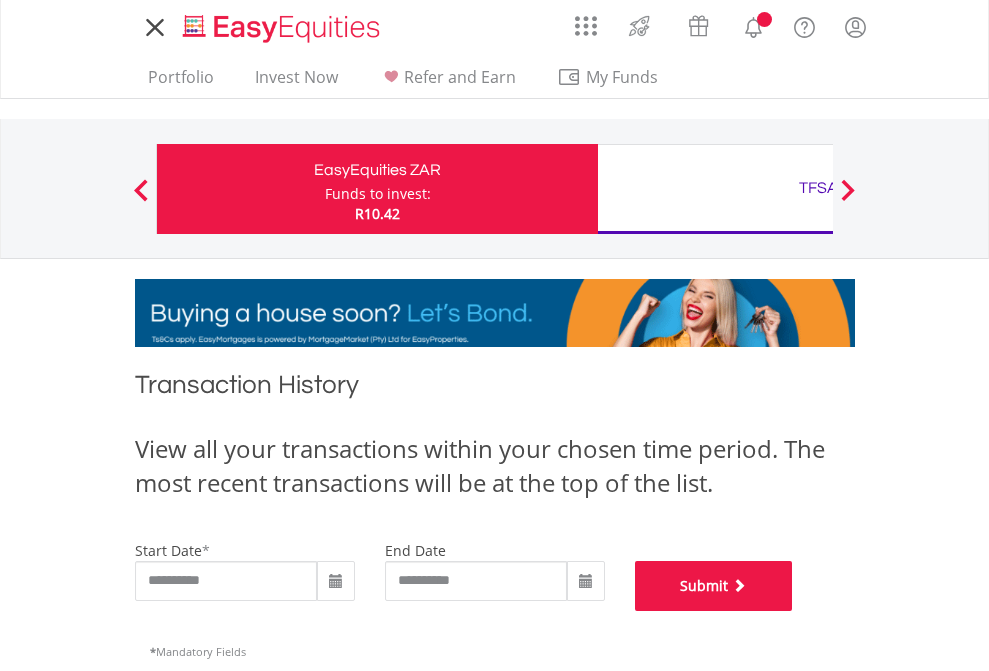 click on "Submit" at bounding box center (714, 586) 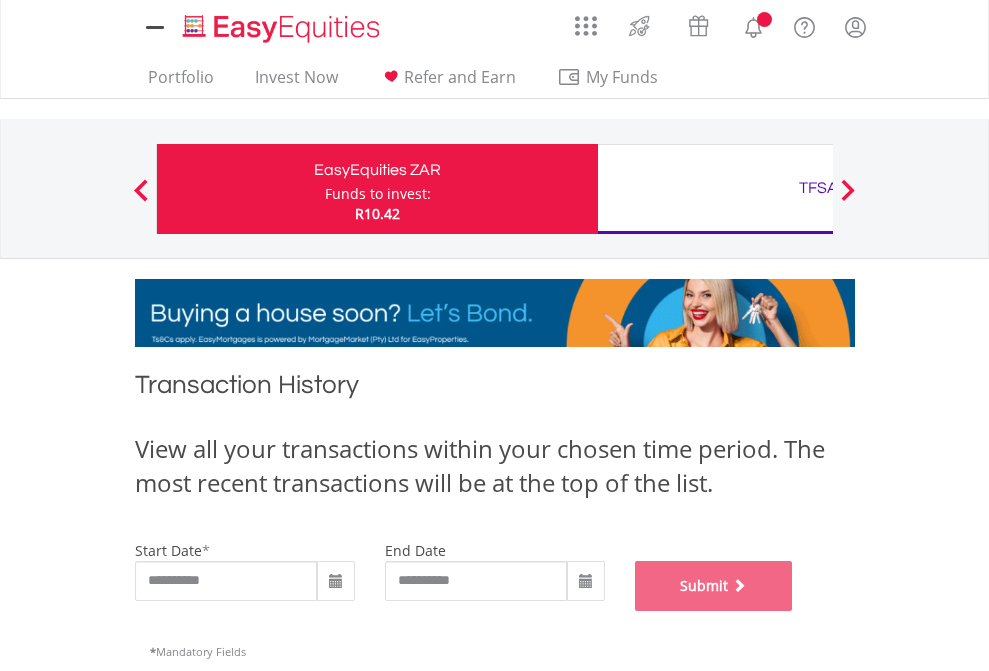 scroll, scrollTop: 811, scrollLeft: 0, axis: vertical 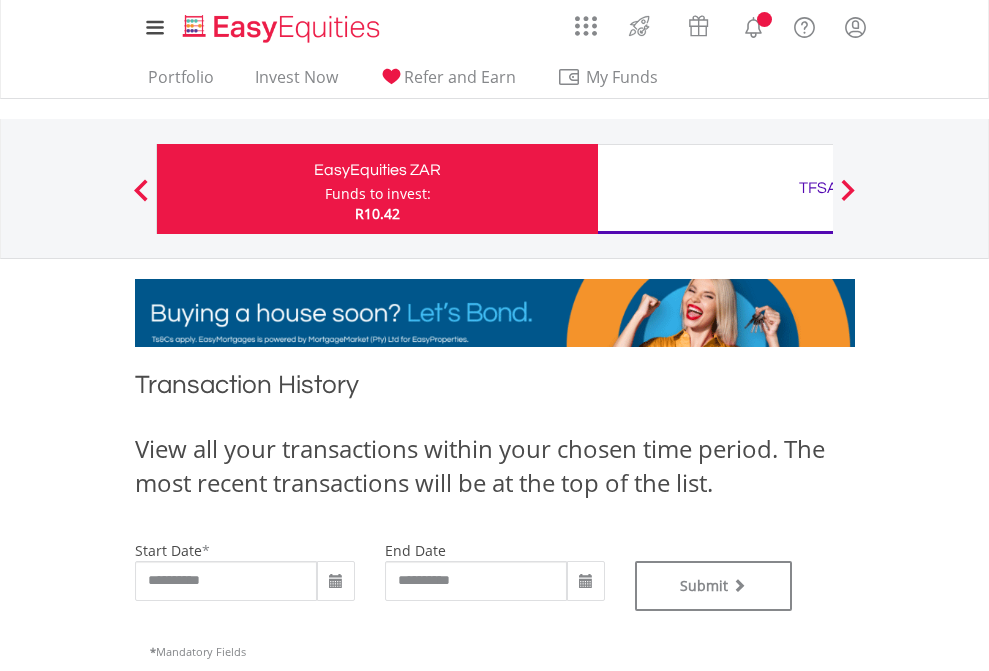 click on "TFSA" at bounding box center [818, 188] 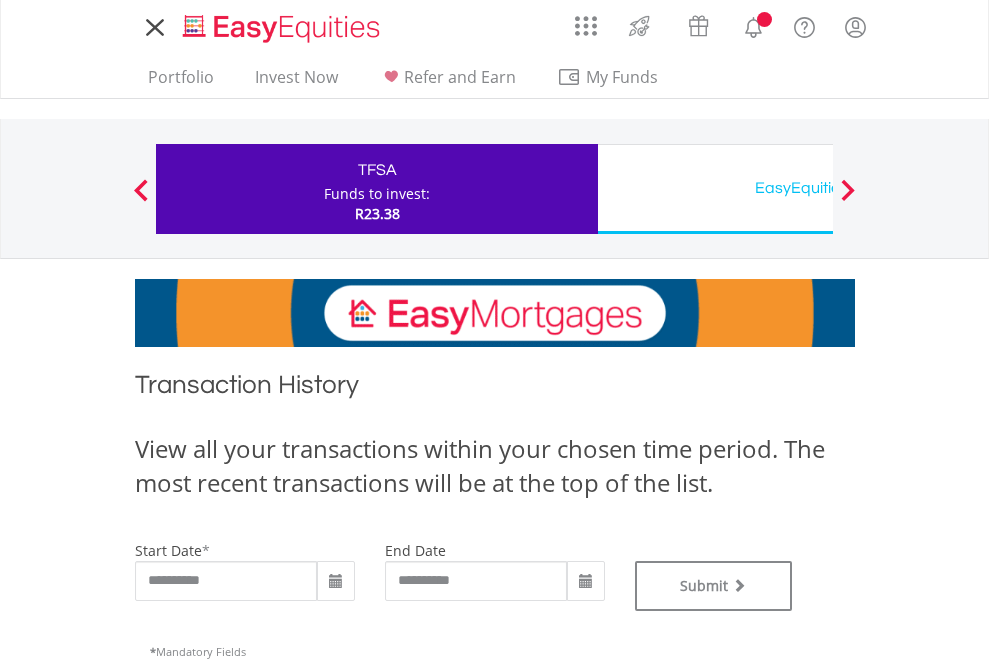 scroll, scrollTop: 0, scrollLeft: 0, axis: both 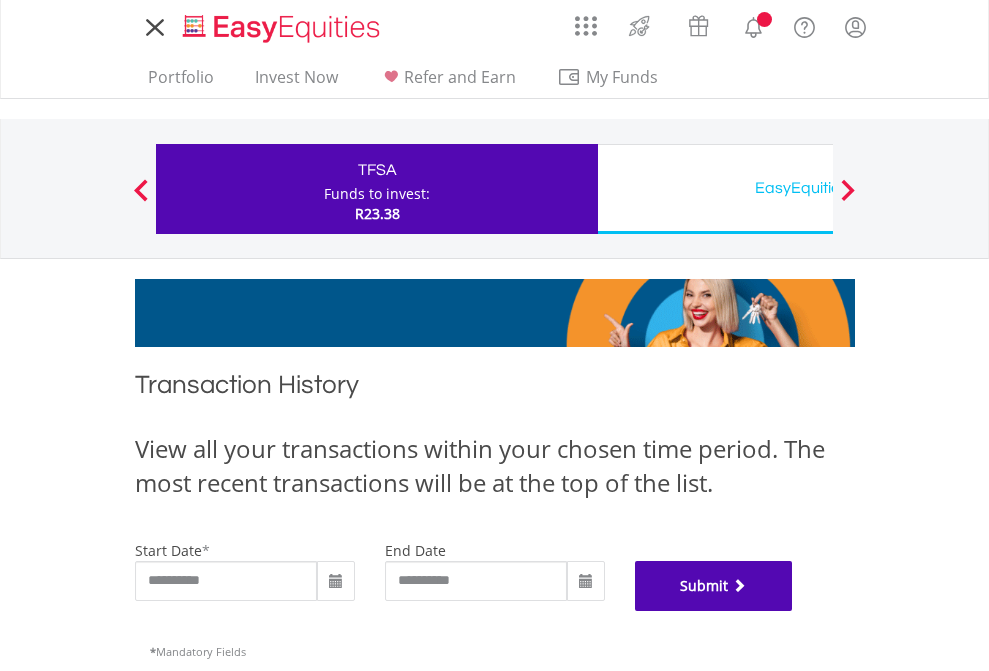 click on "Submit" at bounding box center [714, 586] 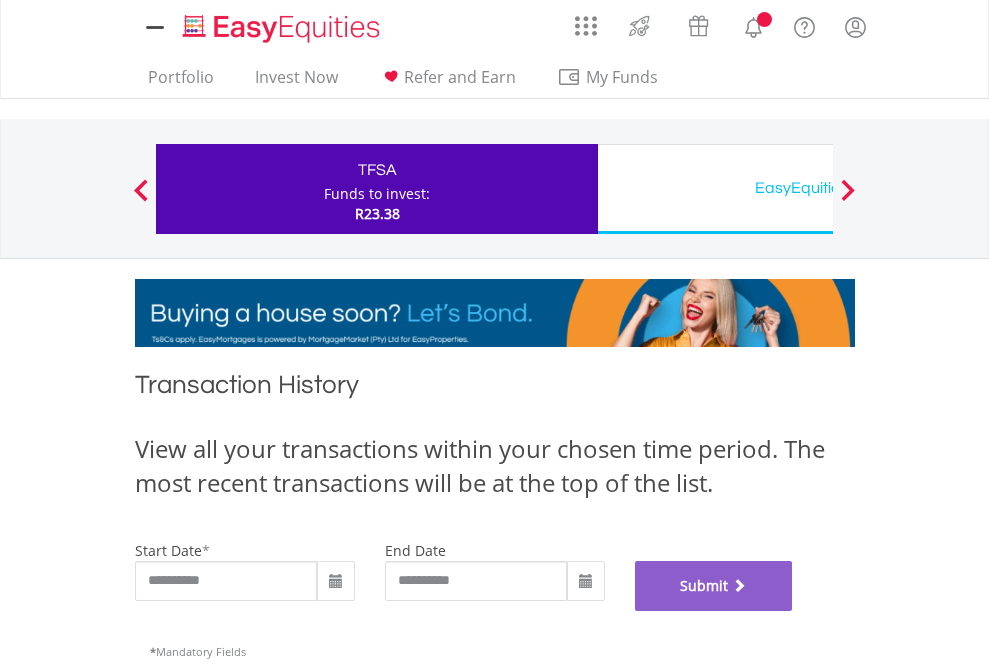 scroll, scrollTop: 811, scrollLeft: 0, axis: vertical 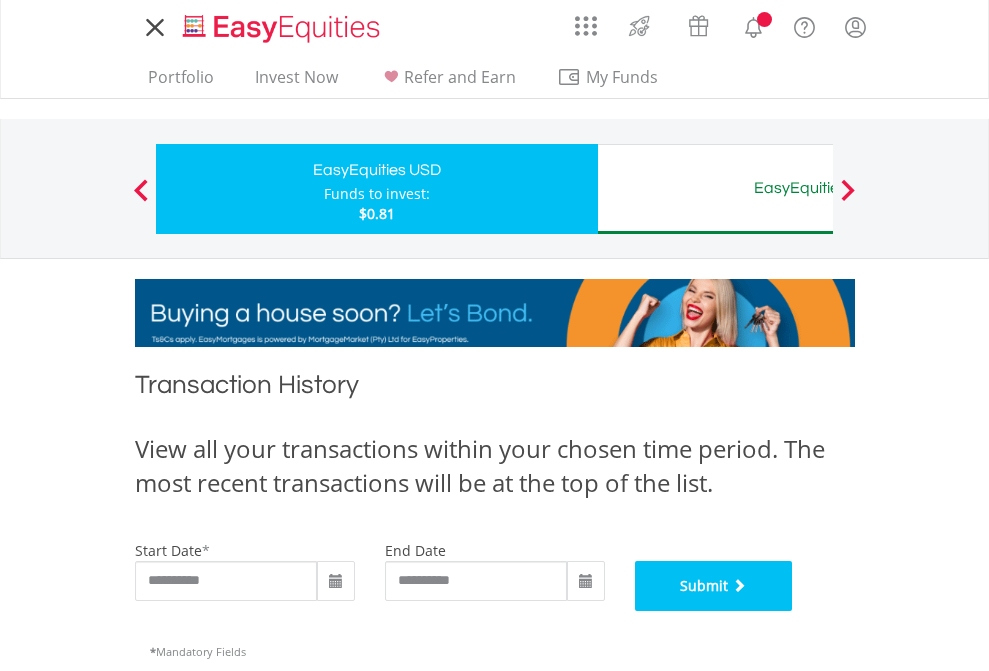 click on "Submit" at bounding box center (714, 586) 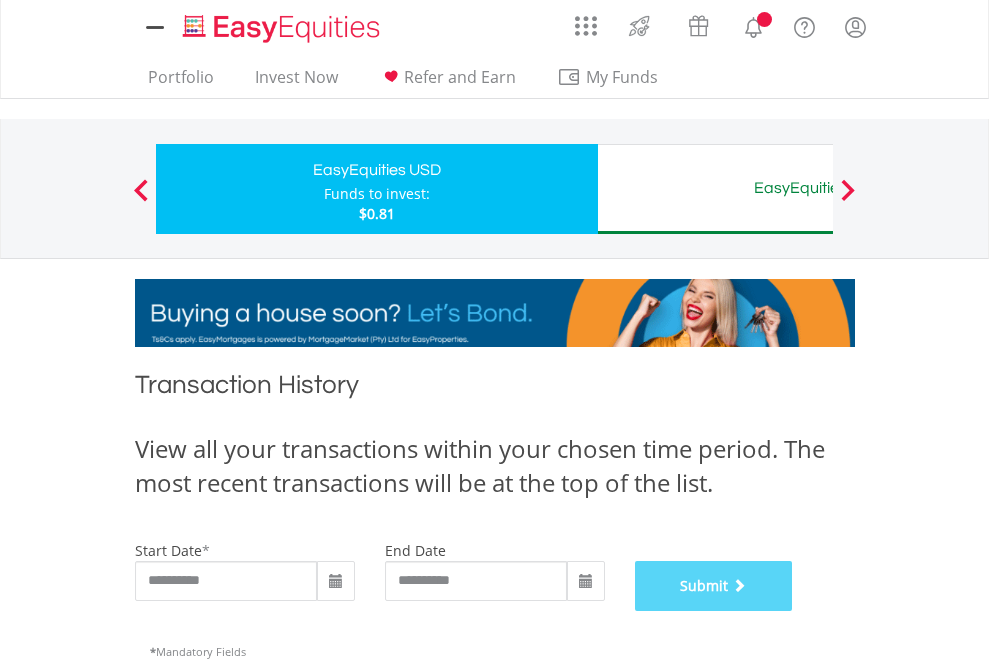 scroll, scrollTop: 811, scrollLeft: 0, axis: vertical 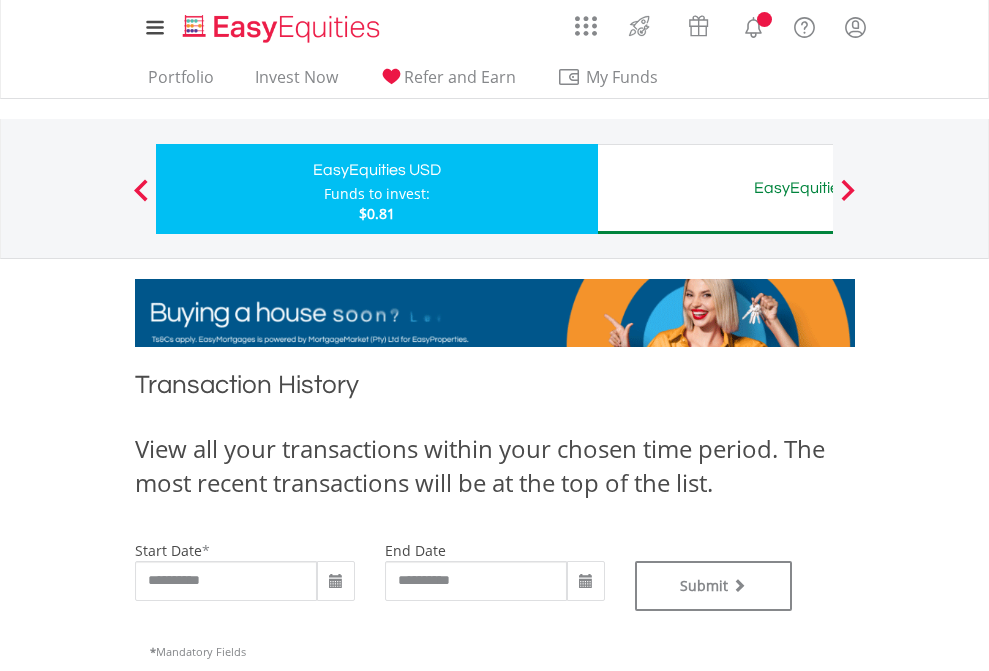 click on "EasyEquities AUD" at bounding box center [818, 188] 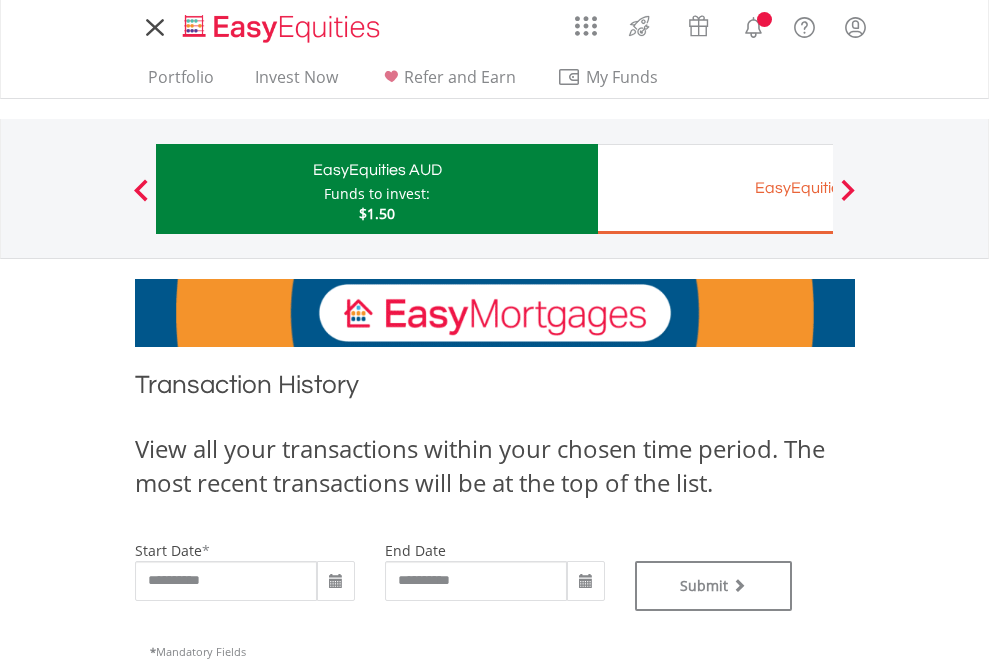 scroll, scrollTop: 0, scrollLeft: 0, axis: both 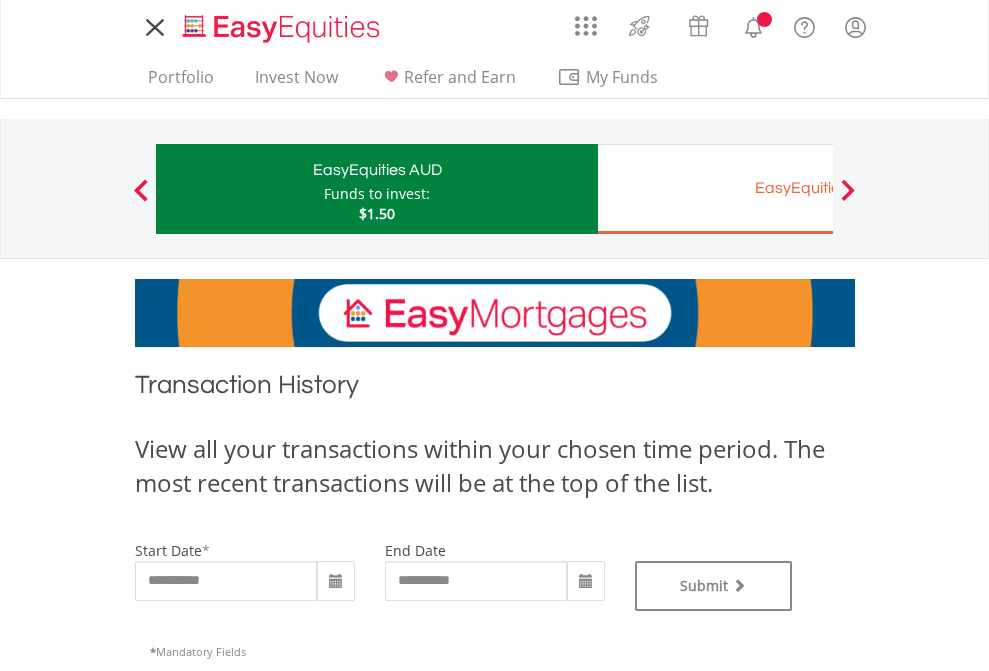 type on "**********" 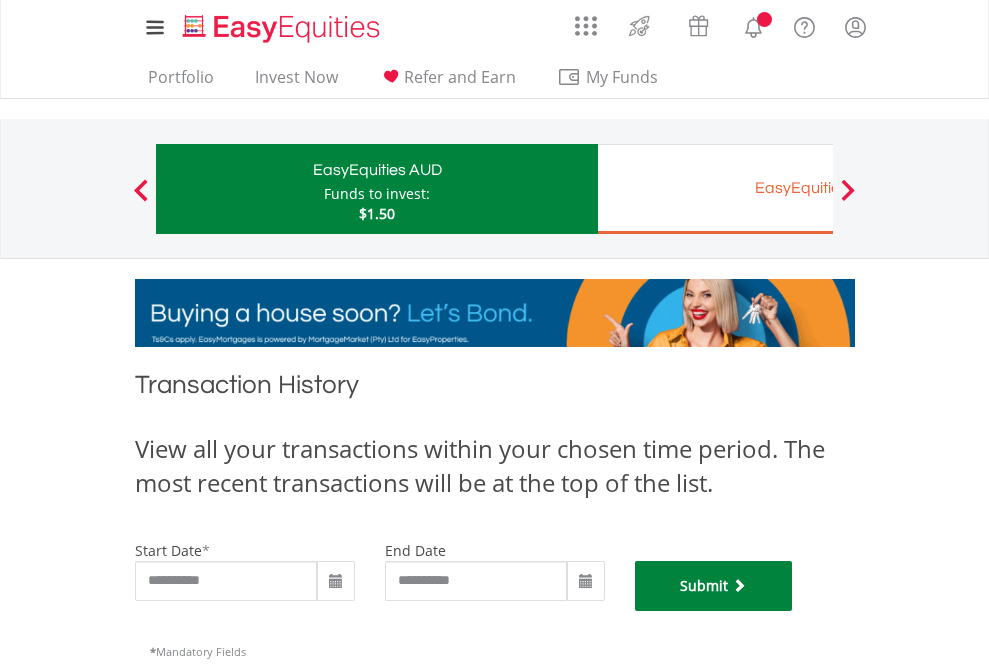 click on "Submit" at bounding box center [714, 586] 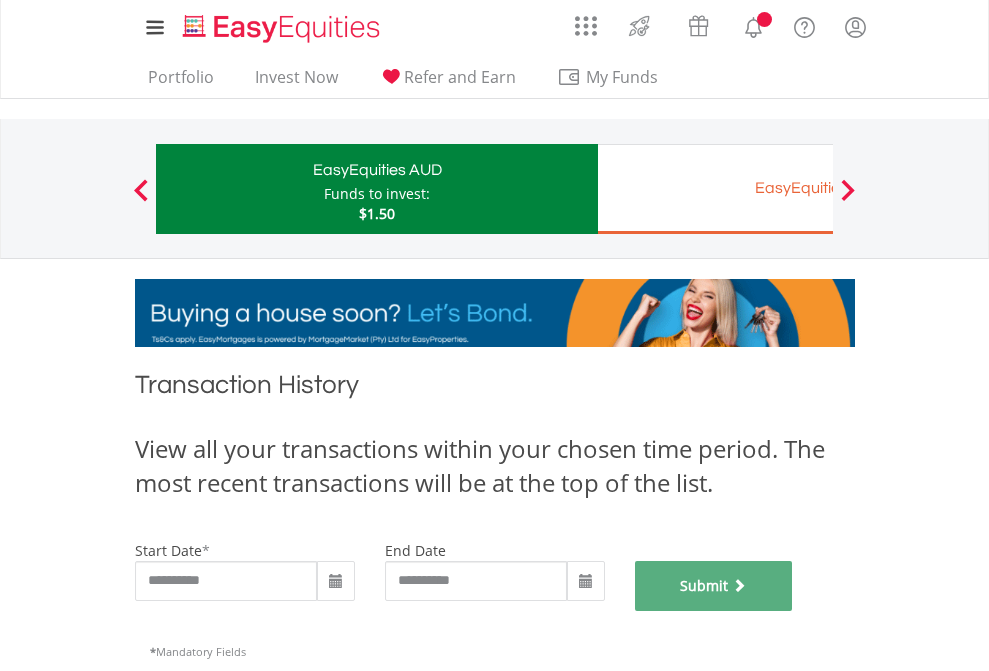 scroll, scrollTop: 811, scrollLeft: 0, axis: vertical 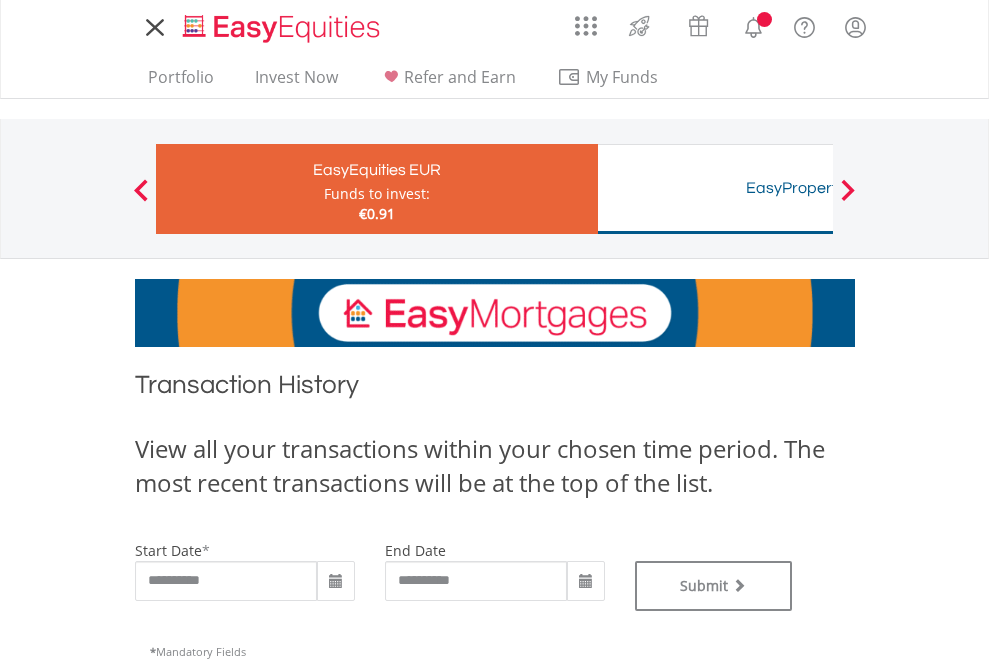 type on "**********" 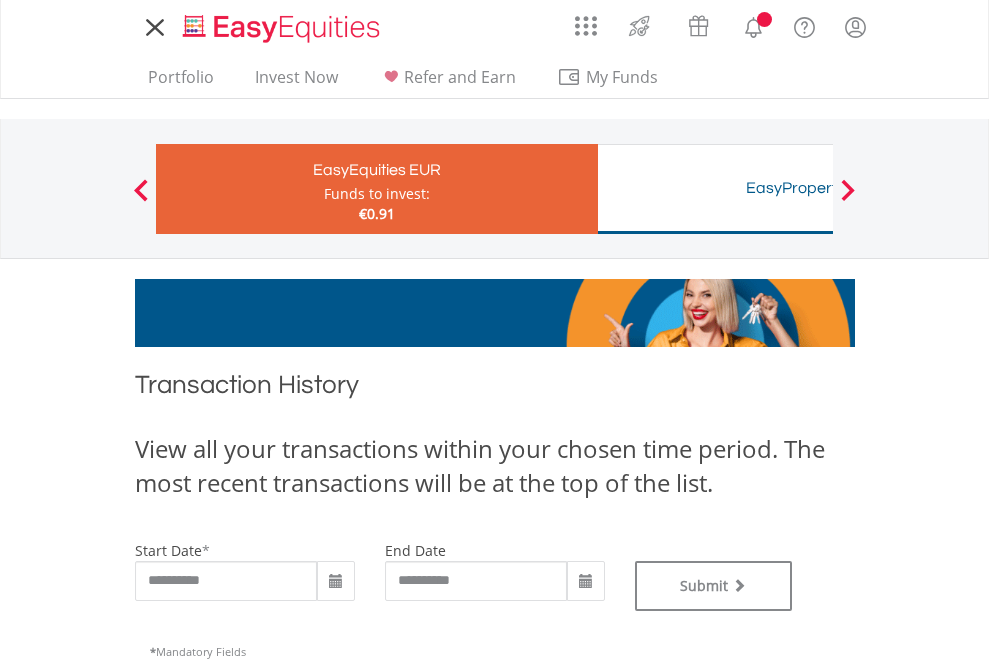 scroll, scrollTop: 0, scrollLeft: 0, axis: both 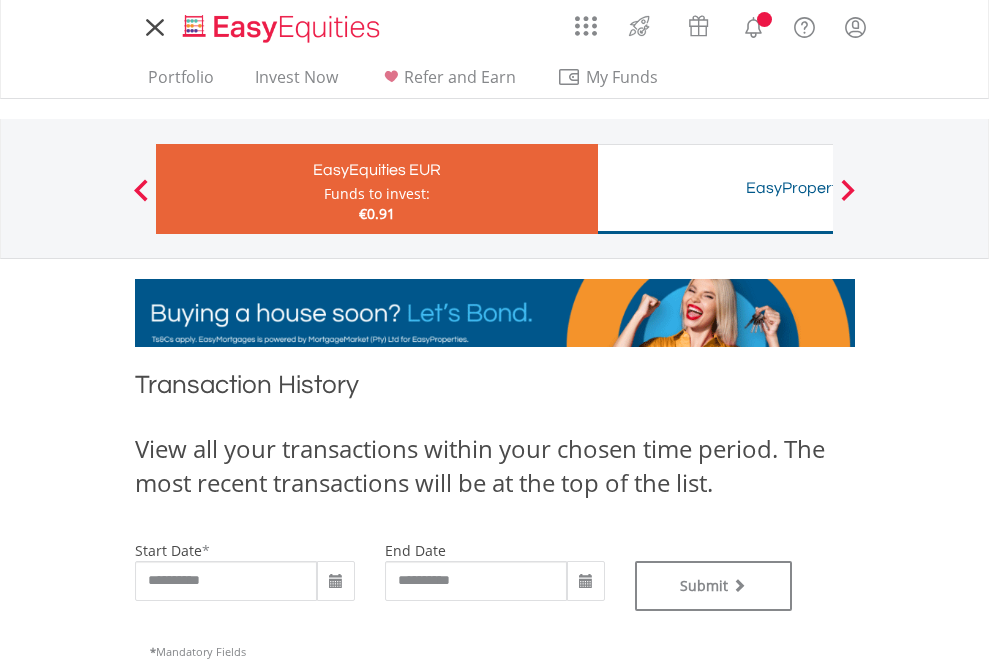 type on "**********" 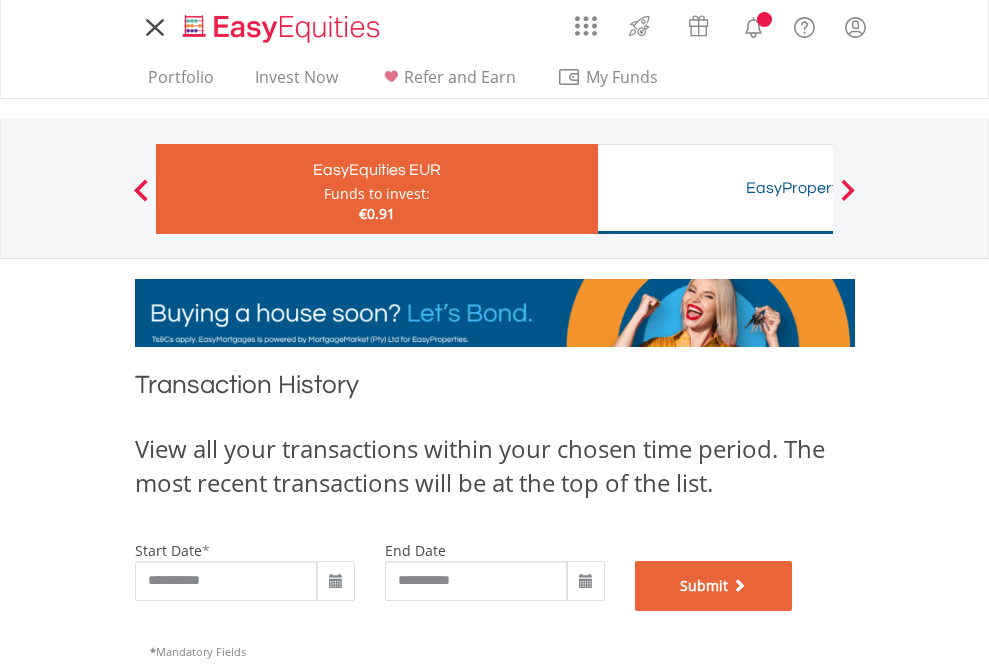 click on "Submit" at bounding box center [714, 586] 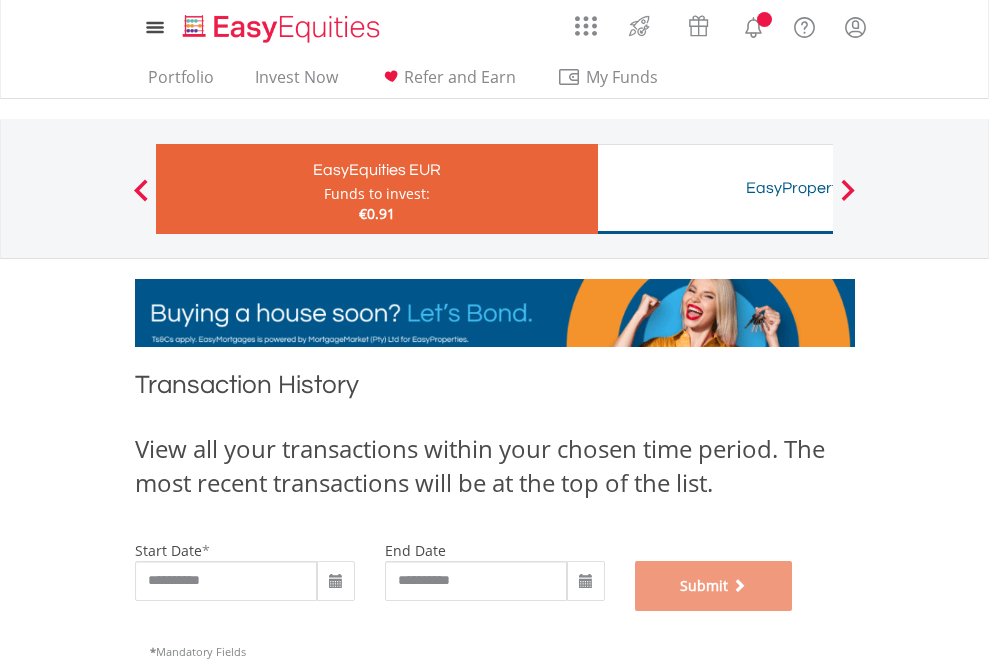 scroll, scrollTop: 811, scrollLeft: 0, axis: vertical 